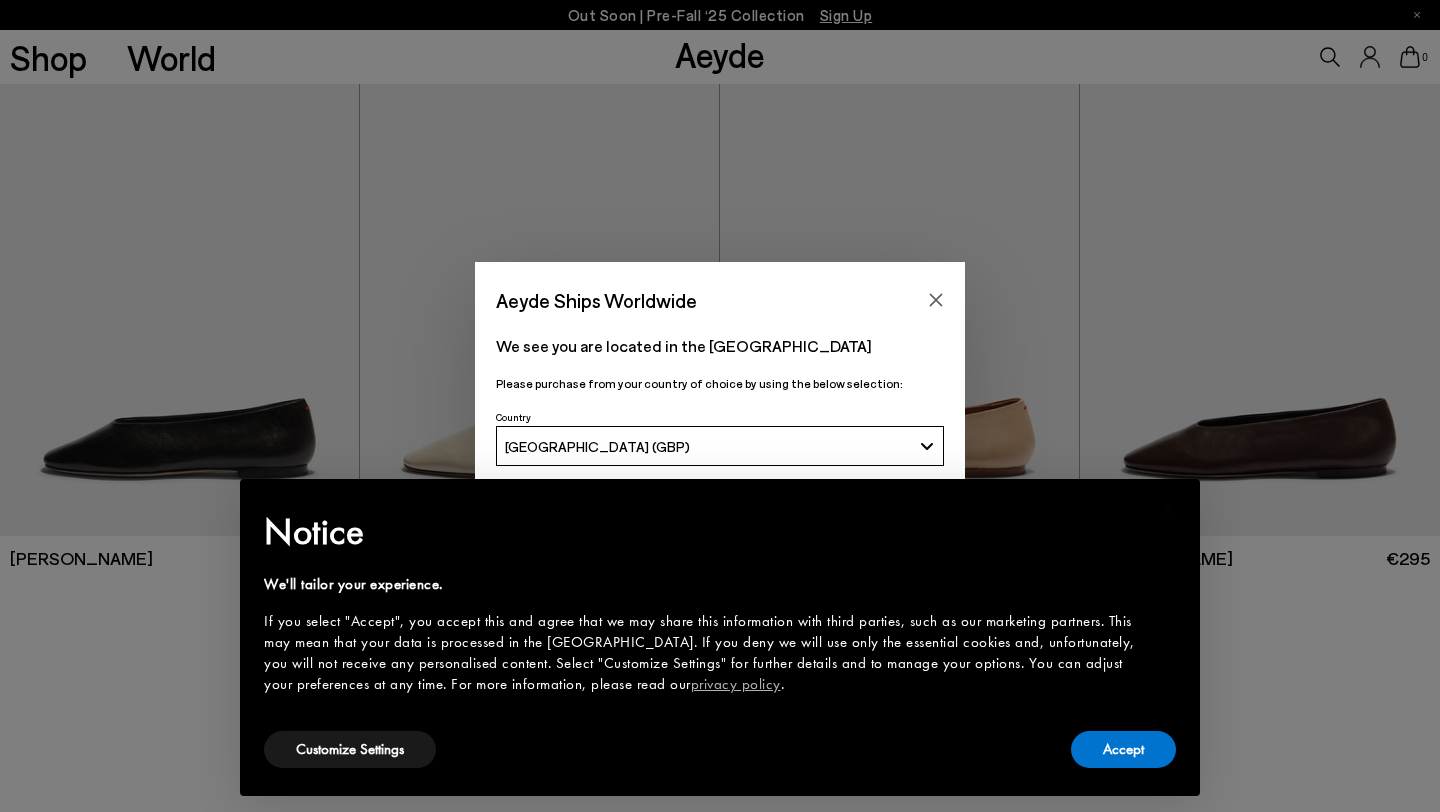 scroll, scrollTop: 0, scrollLeft: 0, axis: both 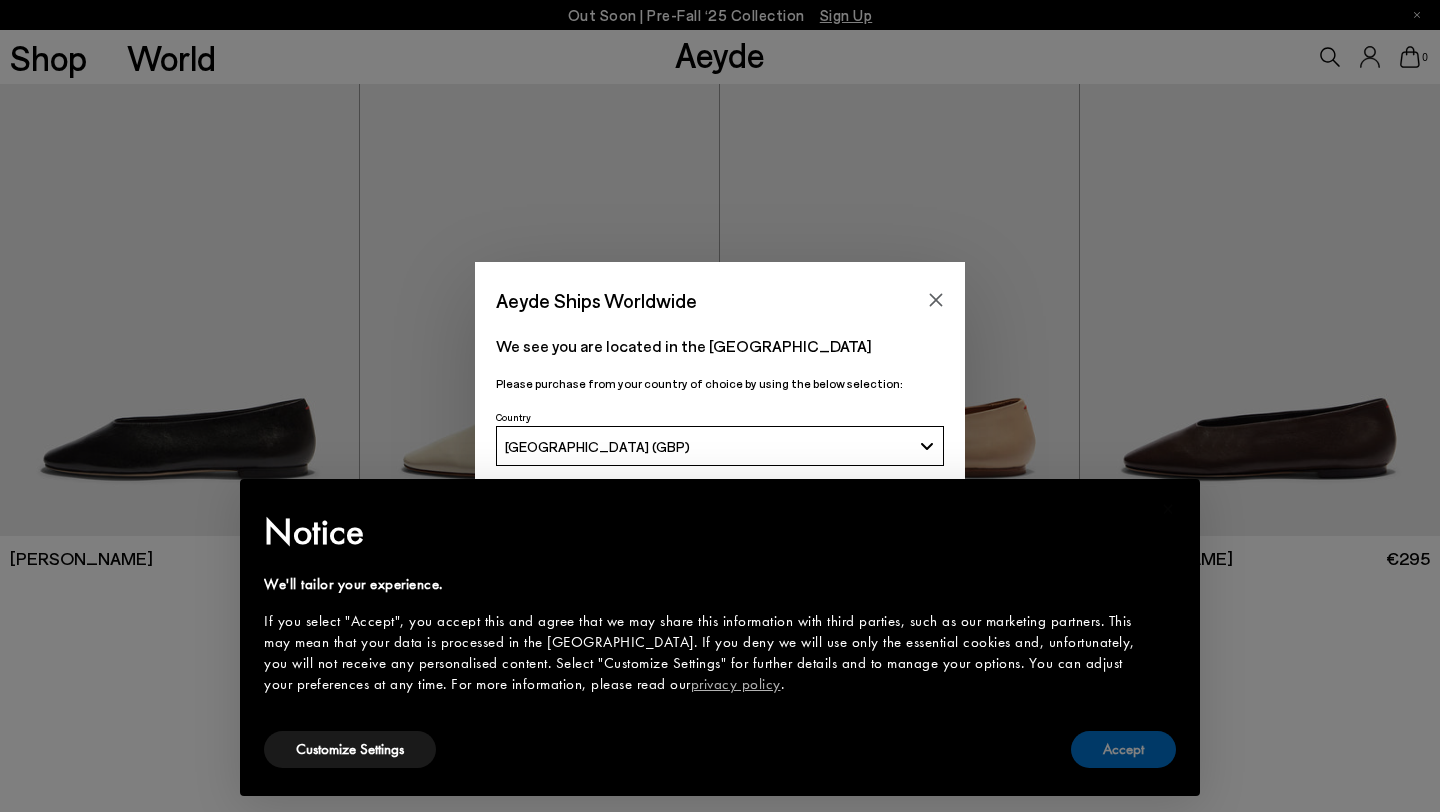 click on "Accept" at bounding box center (1123, 749) 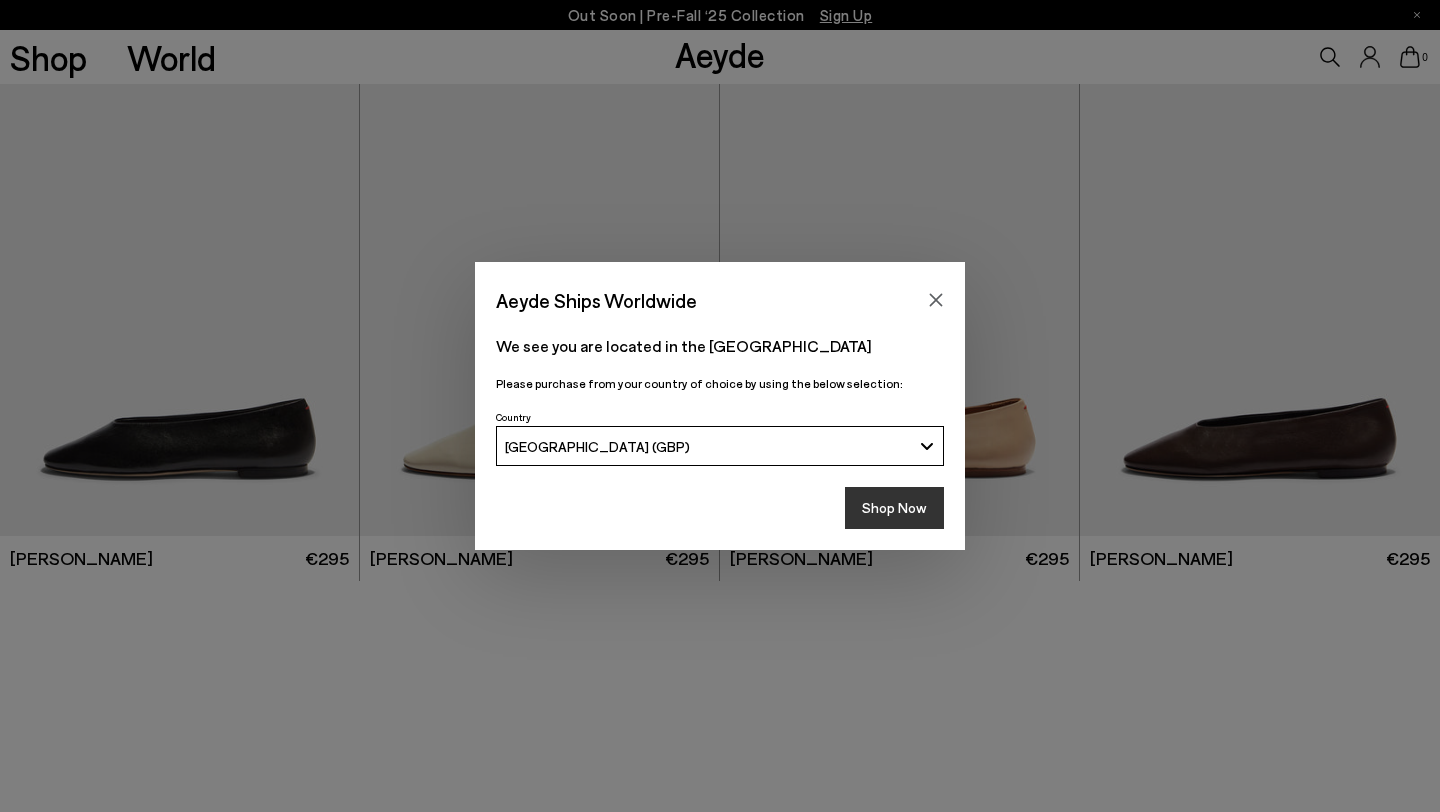 click on "Shop Now" at bounding box center [894, 508] 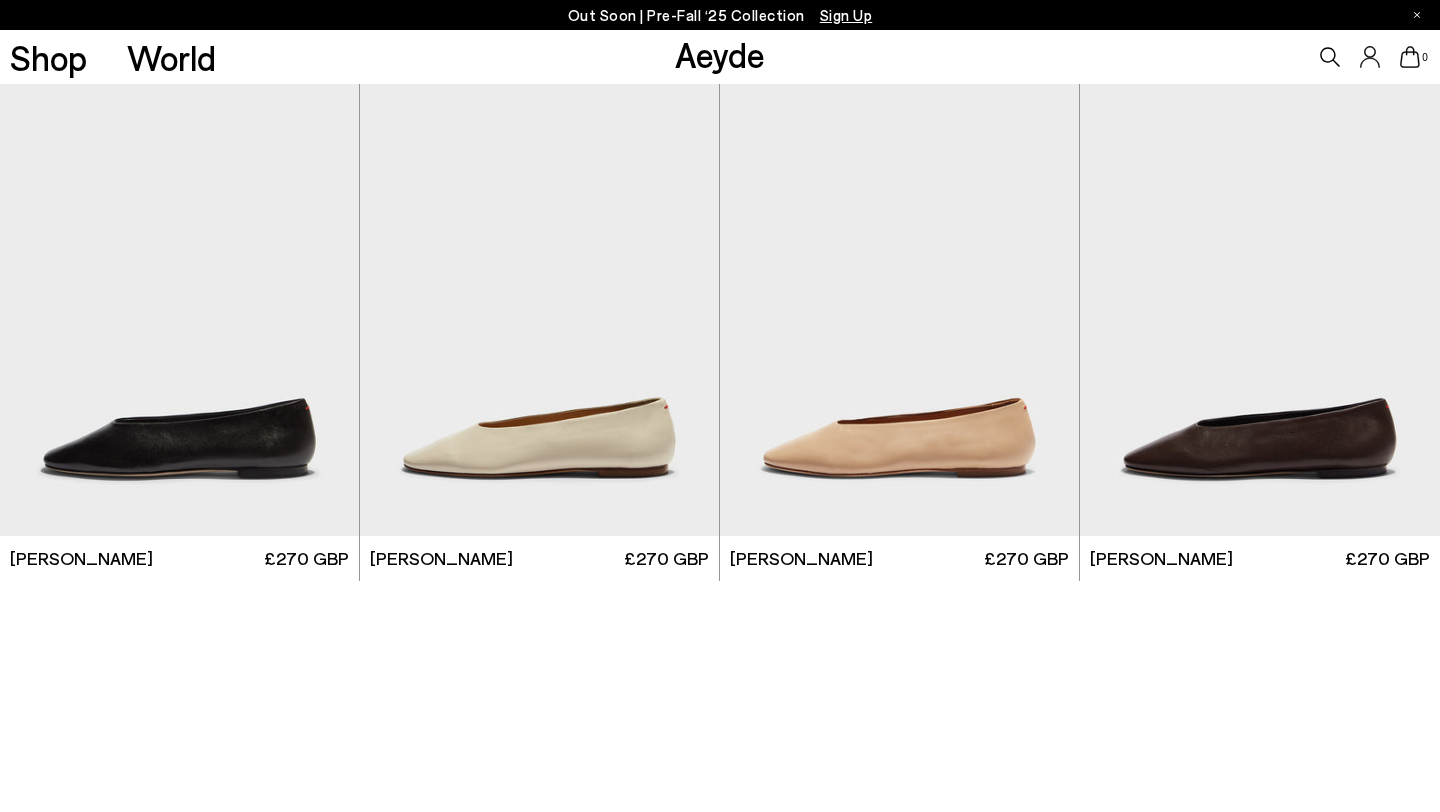 scroll, scrollTop: 0, scrollLeft: 0, axis: both 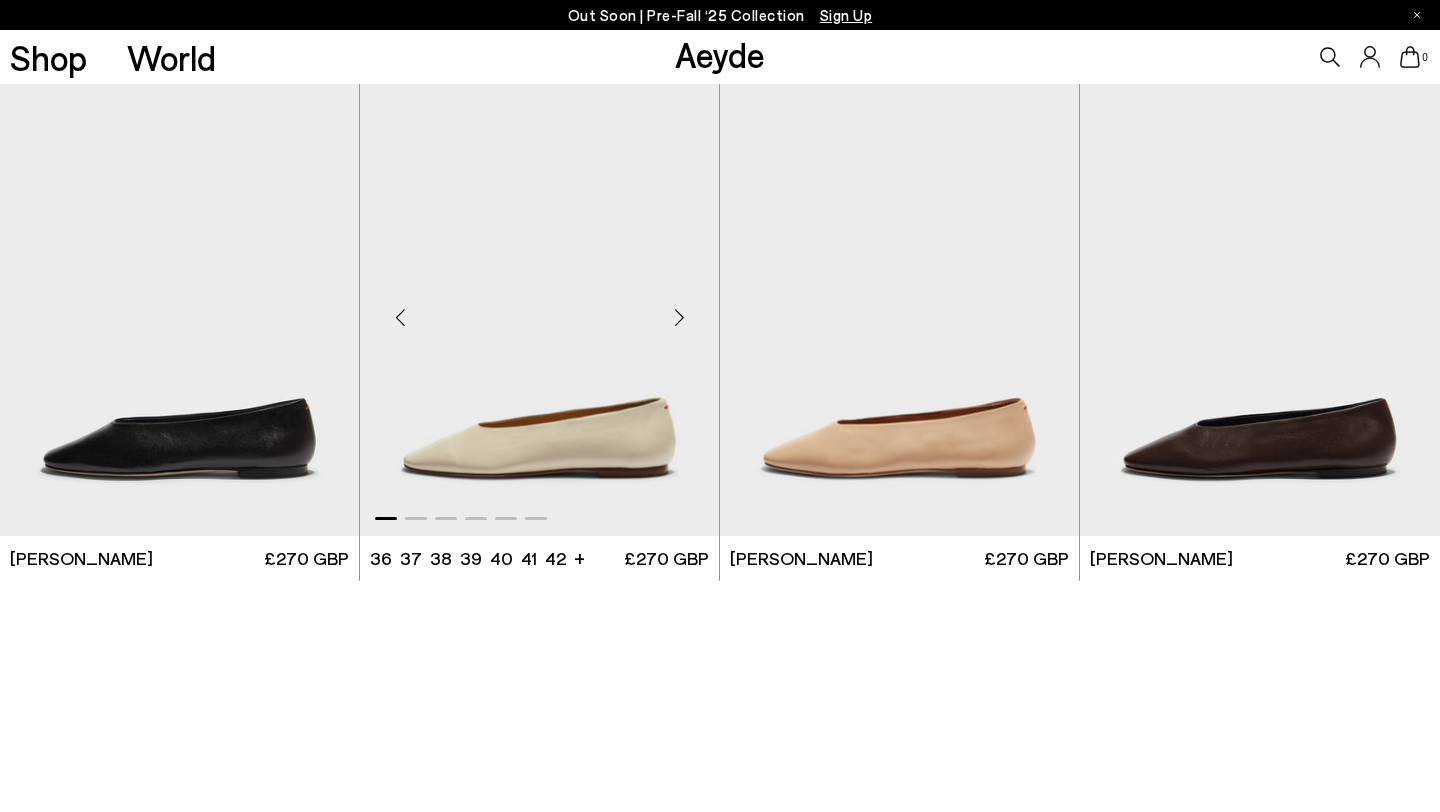 click at bounding box center (539, 309) 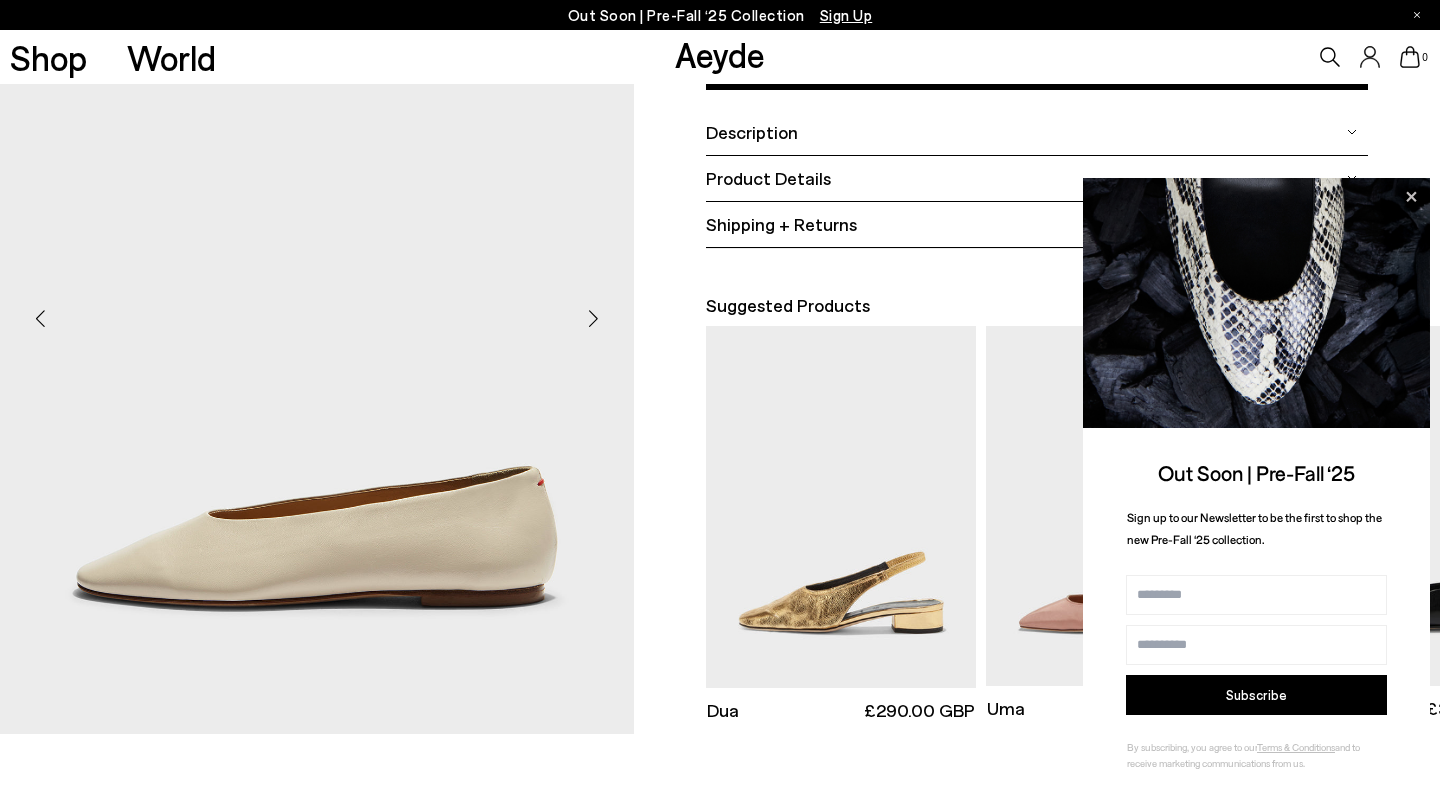 scroll, scrollTop: 906, scrollLeft: 0, axis: vertical 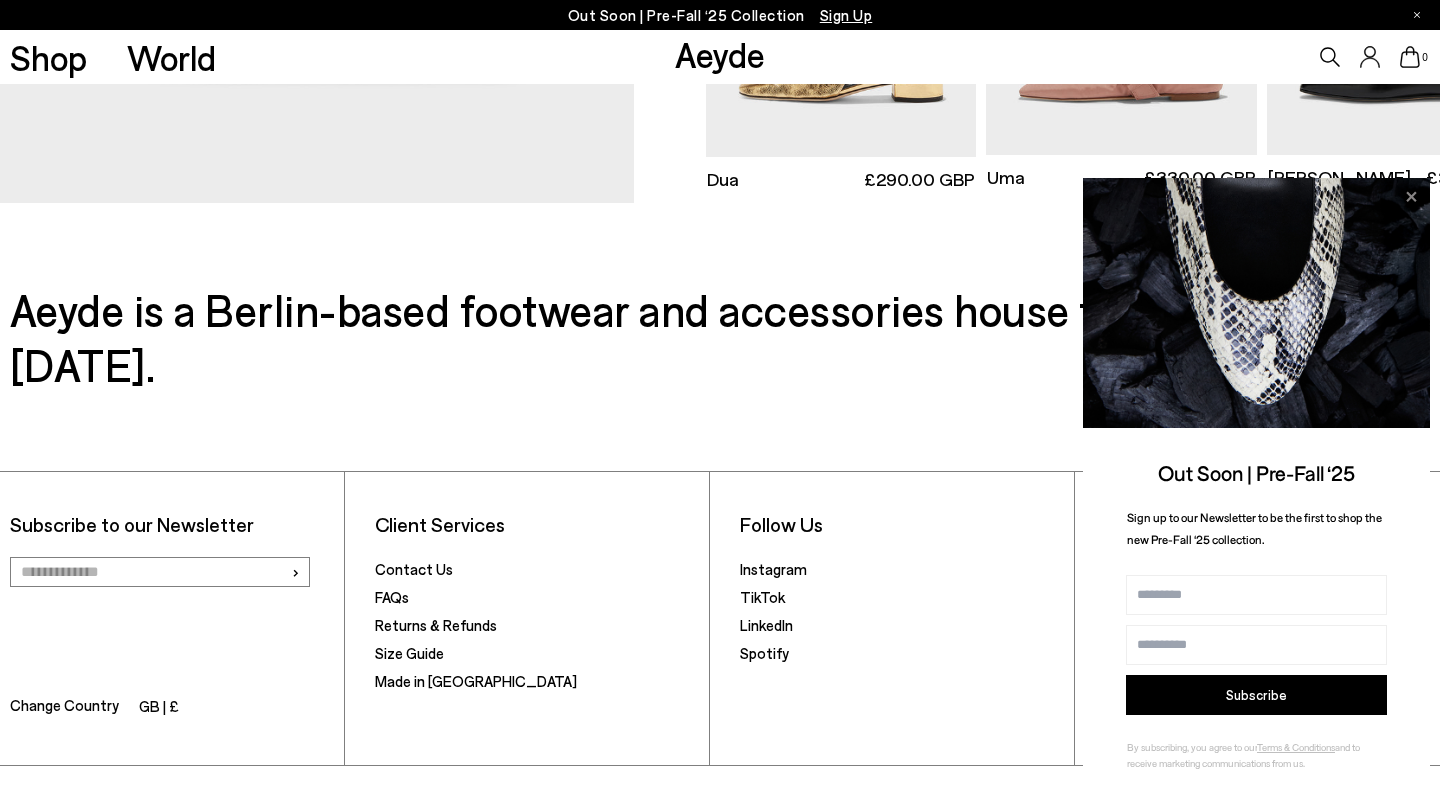 click 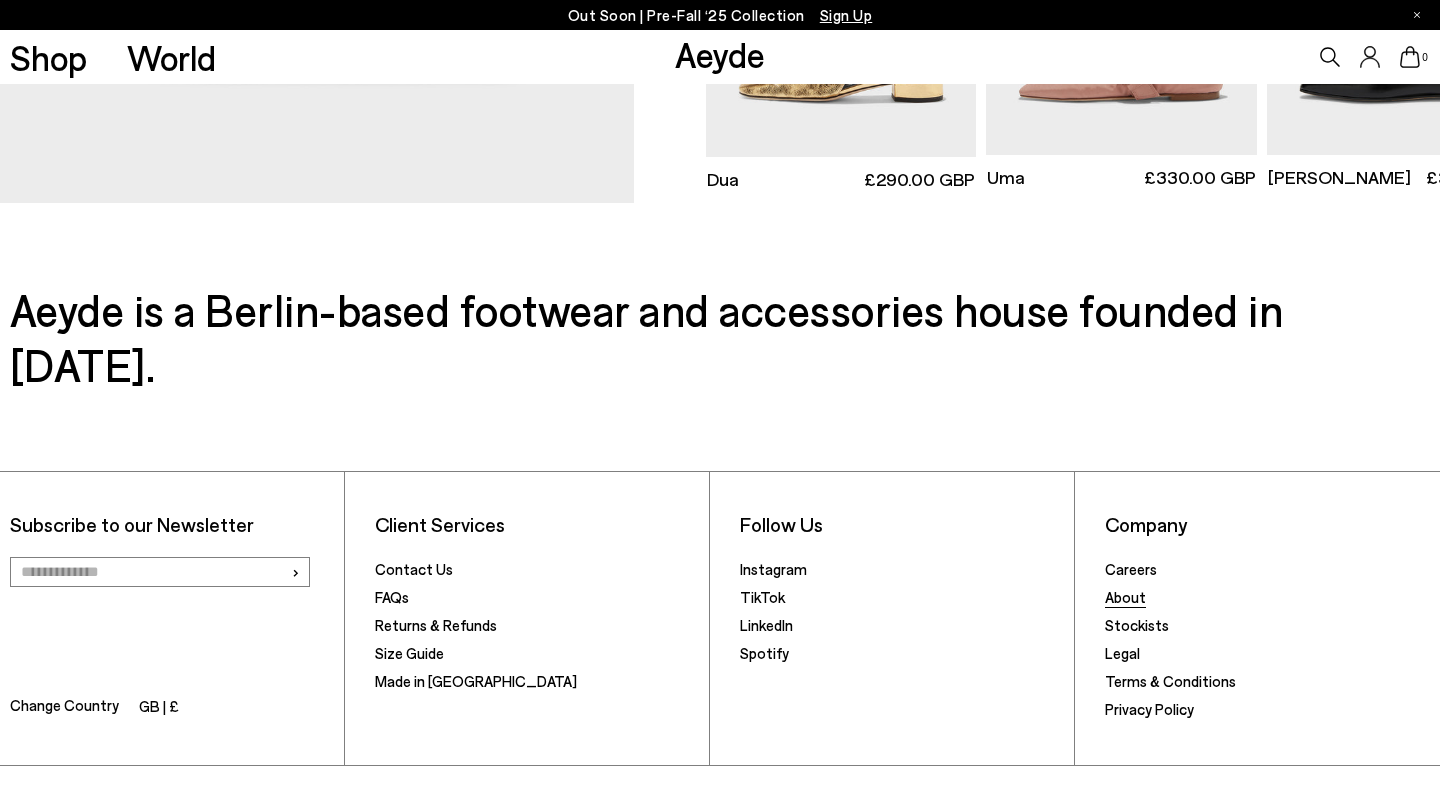 click on "About" at bounding box center [1125, 597] 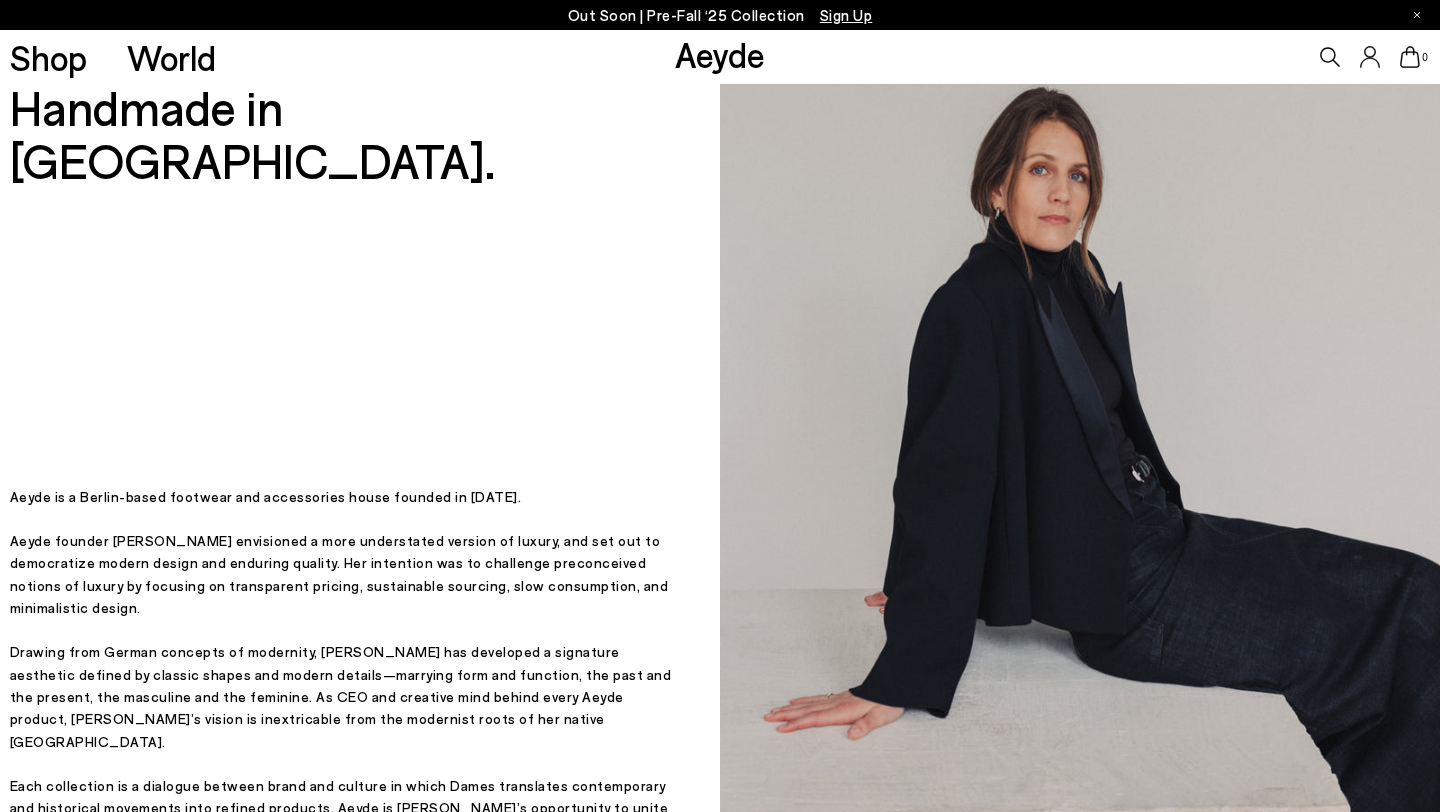 scroll, scrollTop: 0, scrollLeft: 0, axis: both 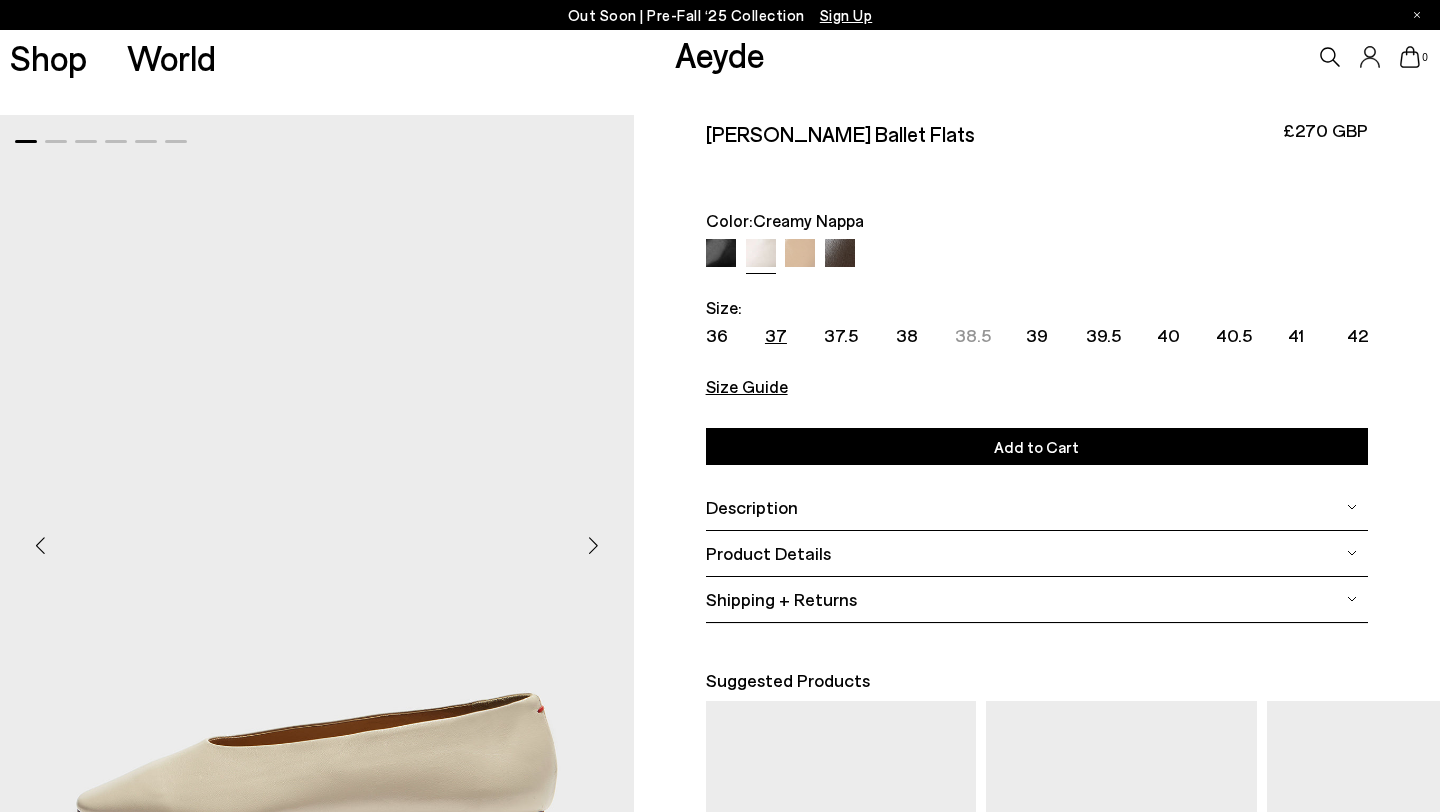 click on "37" at bounding box center (776, 335) 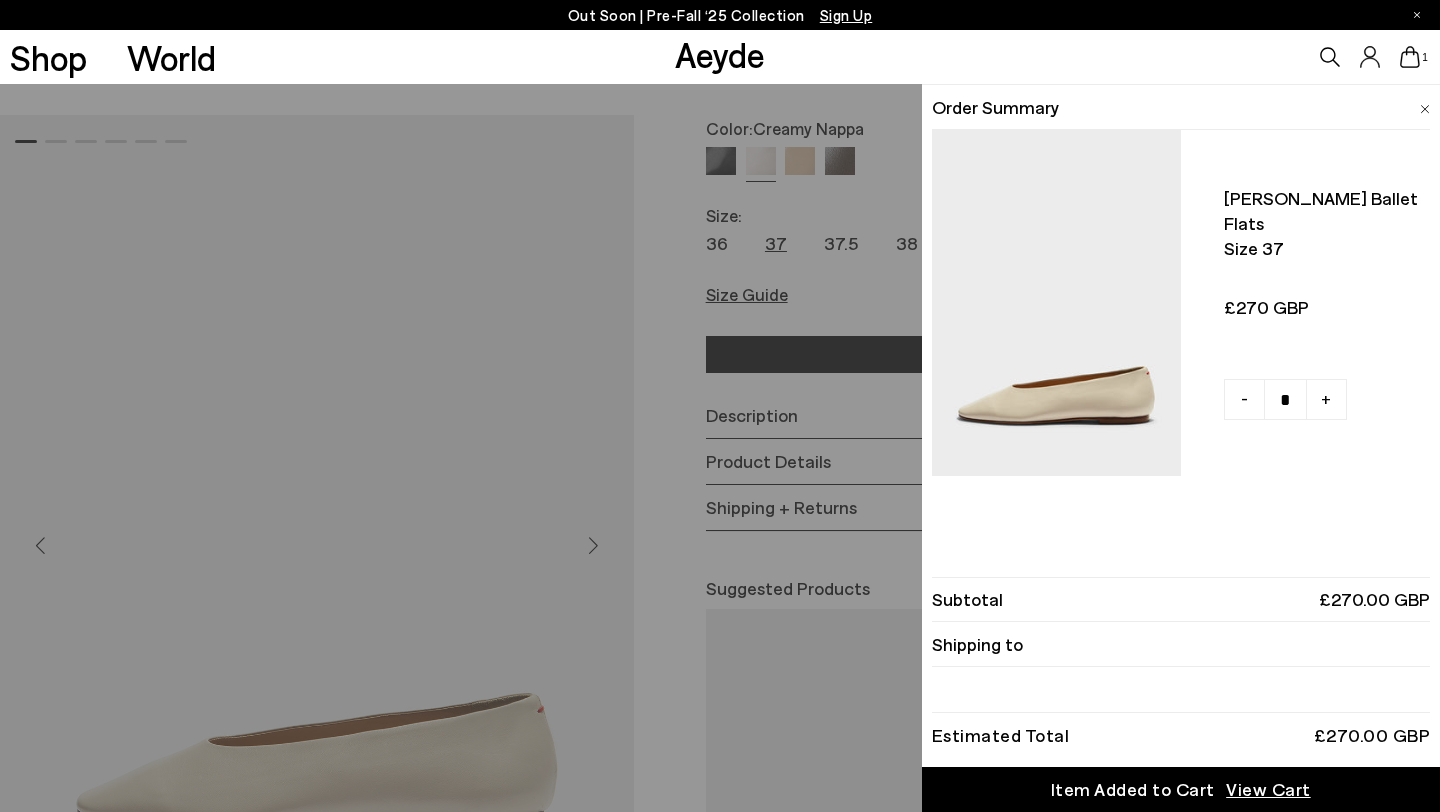 scroll, scrollTop: 116, scrollLeft: 0, axis: vertical 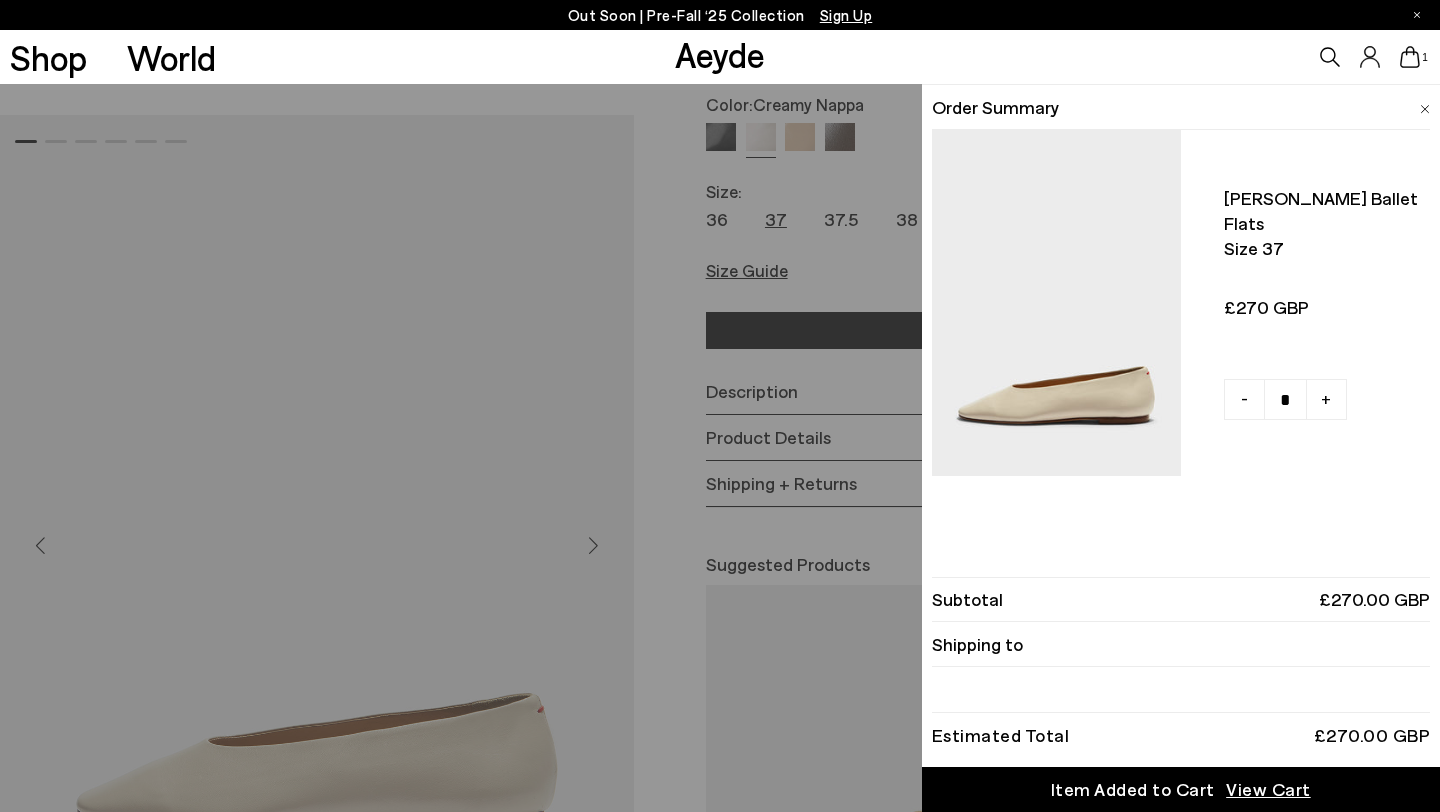 click on "View Cart" at bounding box center (1268, 789) 